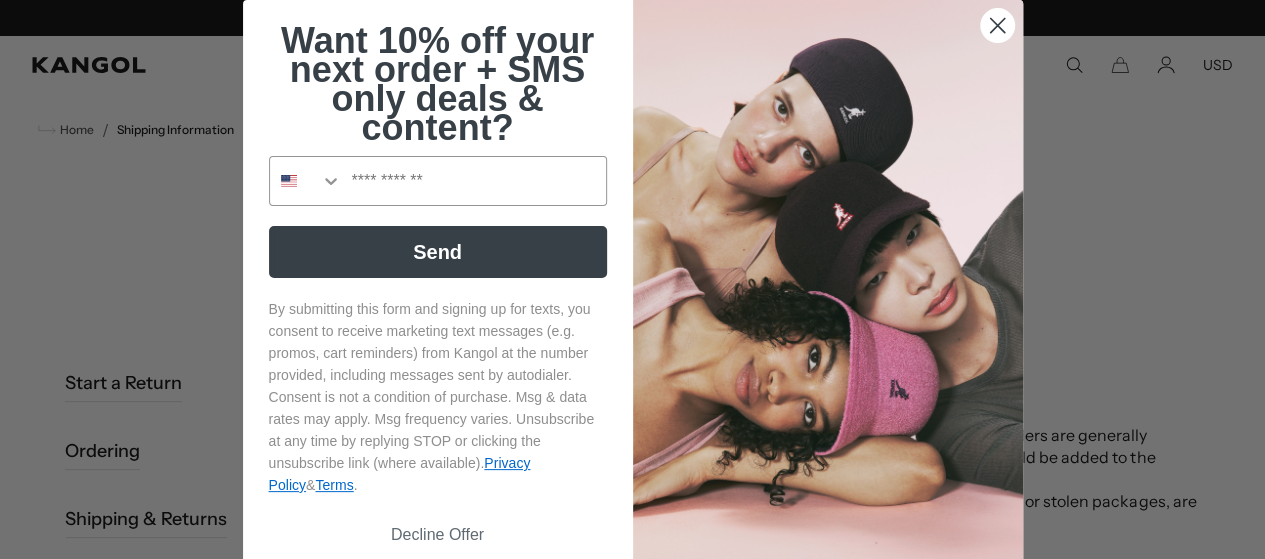 scroll, scrollTop: 0, scrollLeft: 0, axis: both 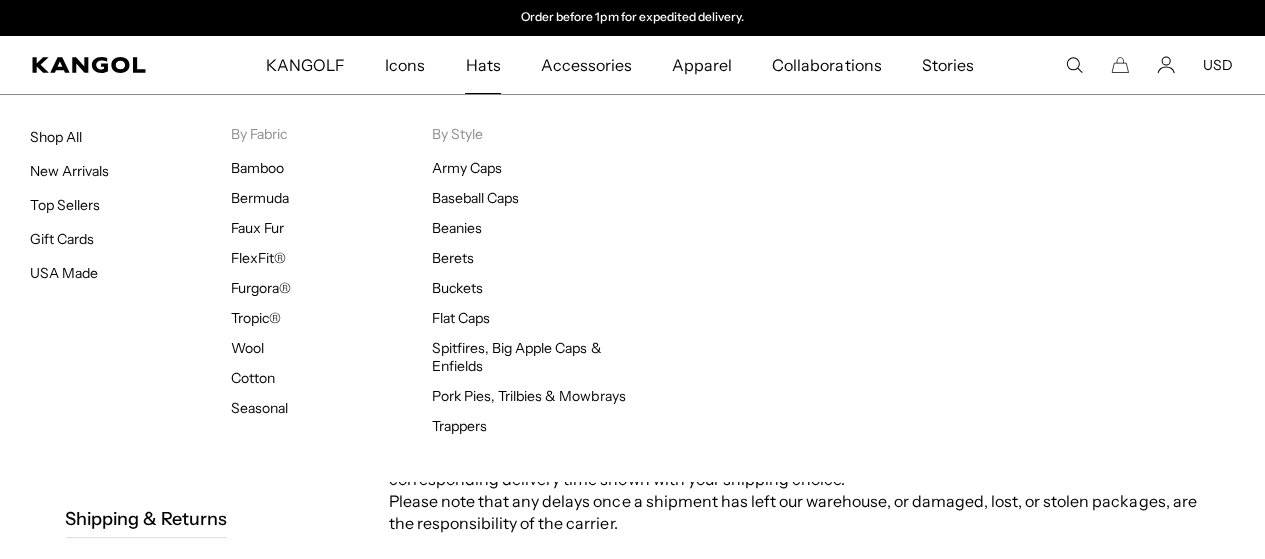 click on "Hats" at bounding box center (482, 65) 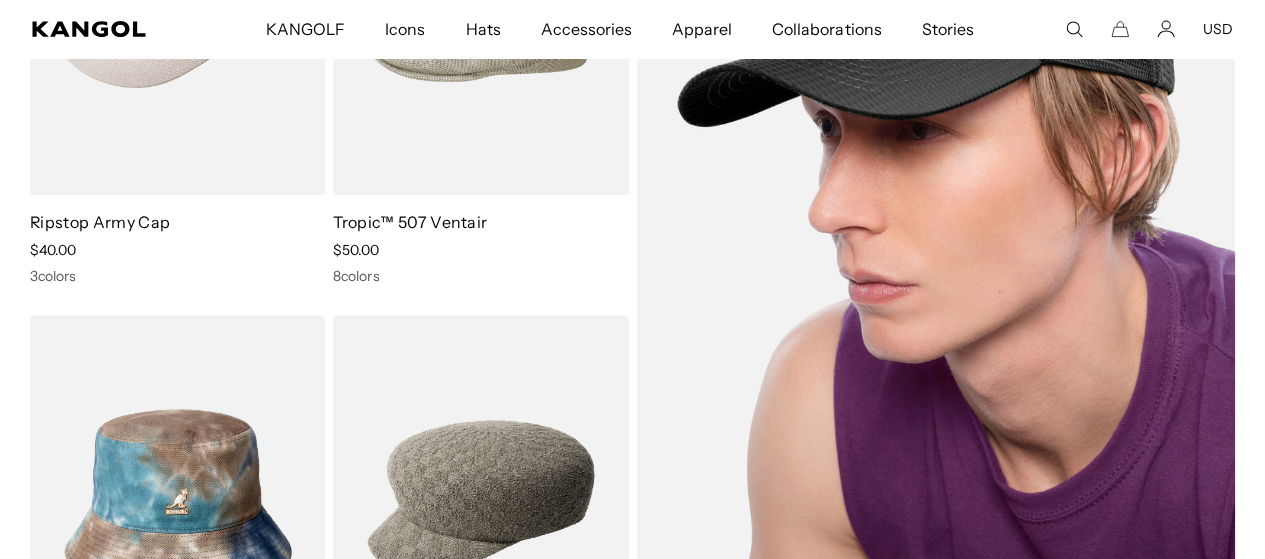 scroll, scrollTop: 400, scrollLeft: 0, axis: vertical 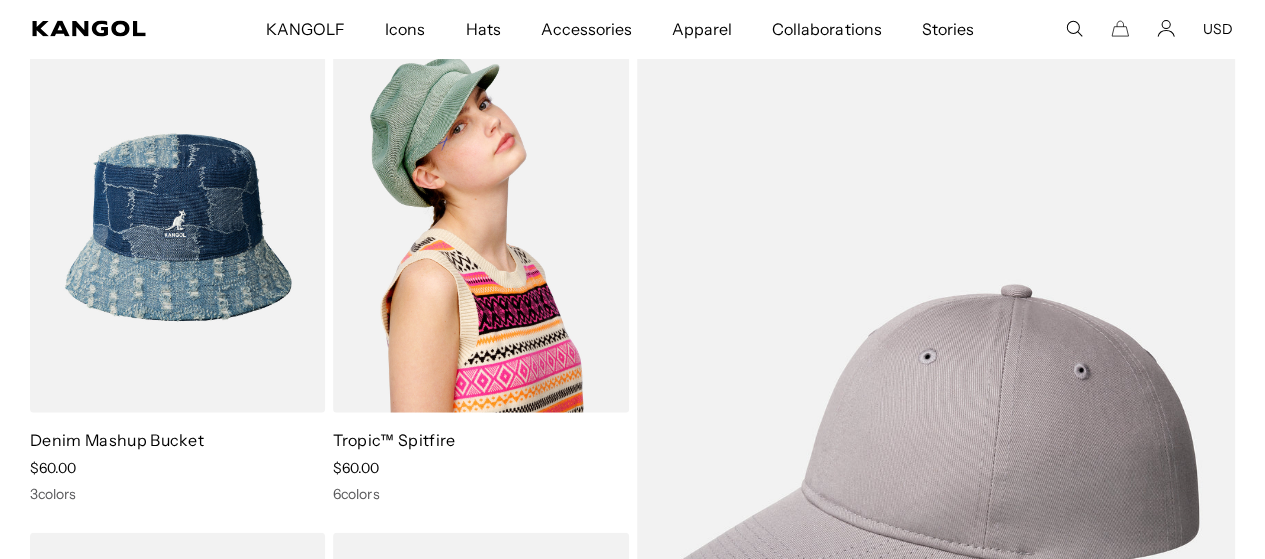 click at bounding box center [480, 228] 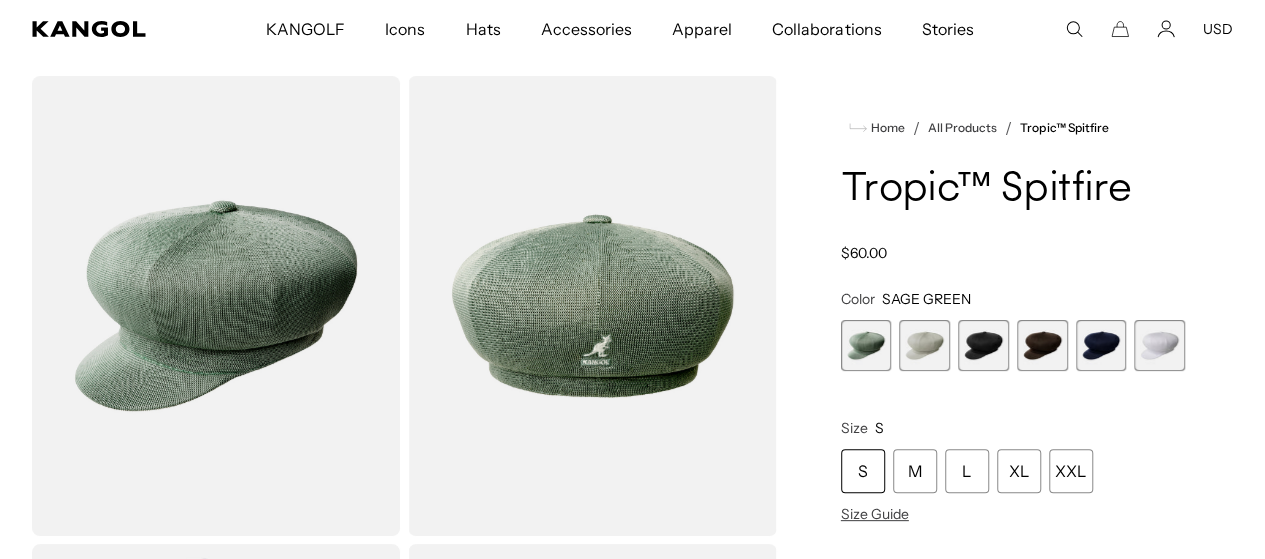 scroll, scrollTop: 100, scrollLeft: 0, axis: vertical 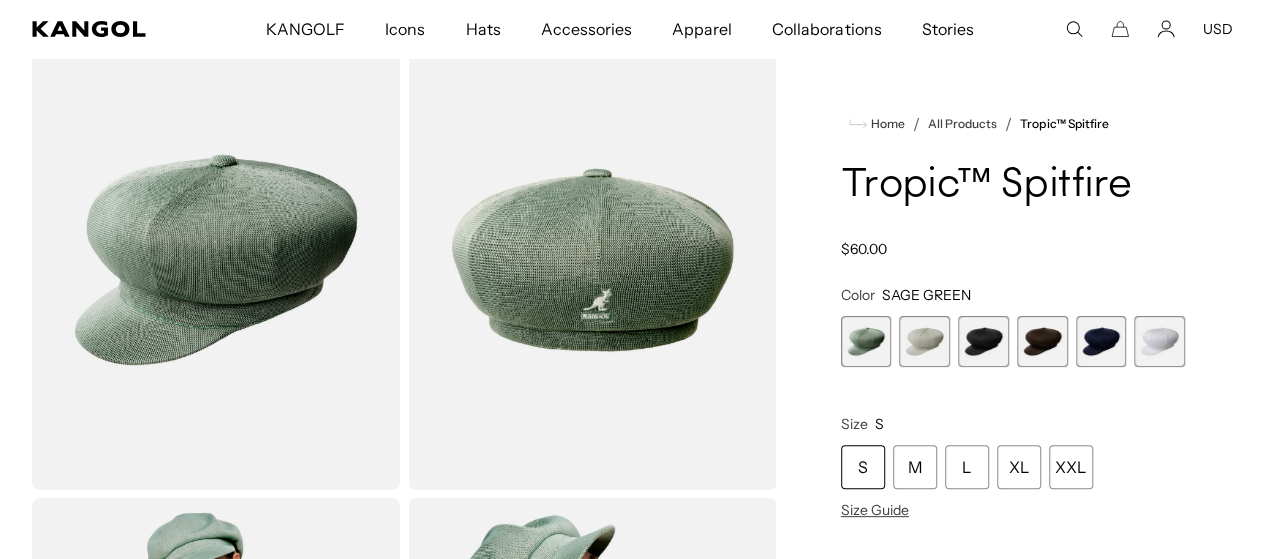 click at bounding box center [983, 341] 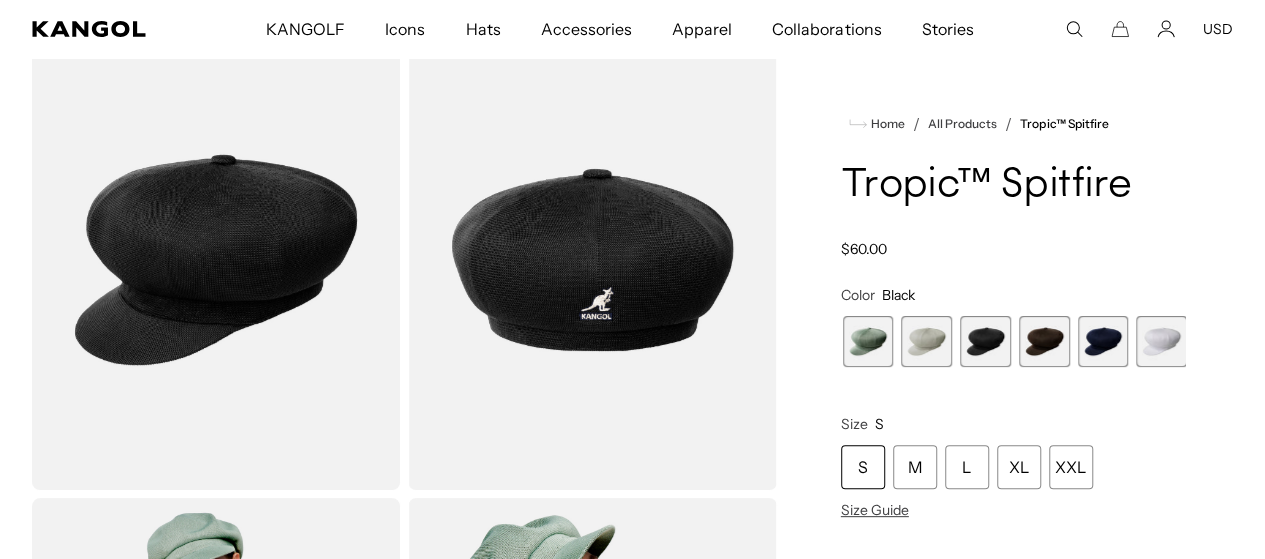 click at bounding box center [1044, 341] 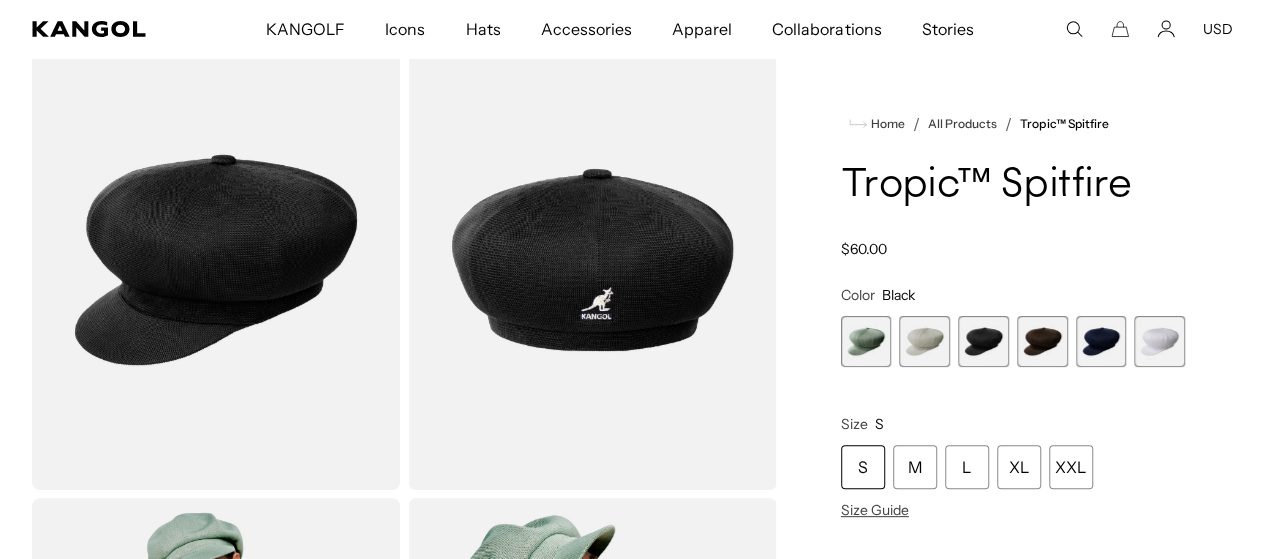 scroll, scrollTop: 0, scrollLeft: 0, axis: both 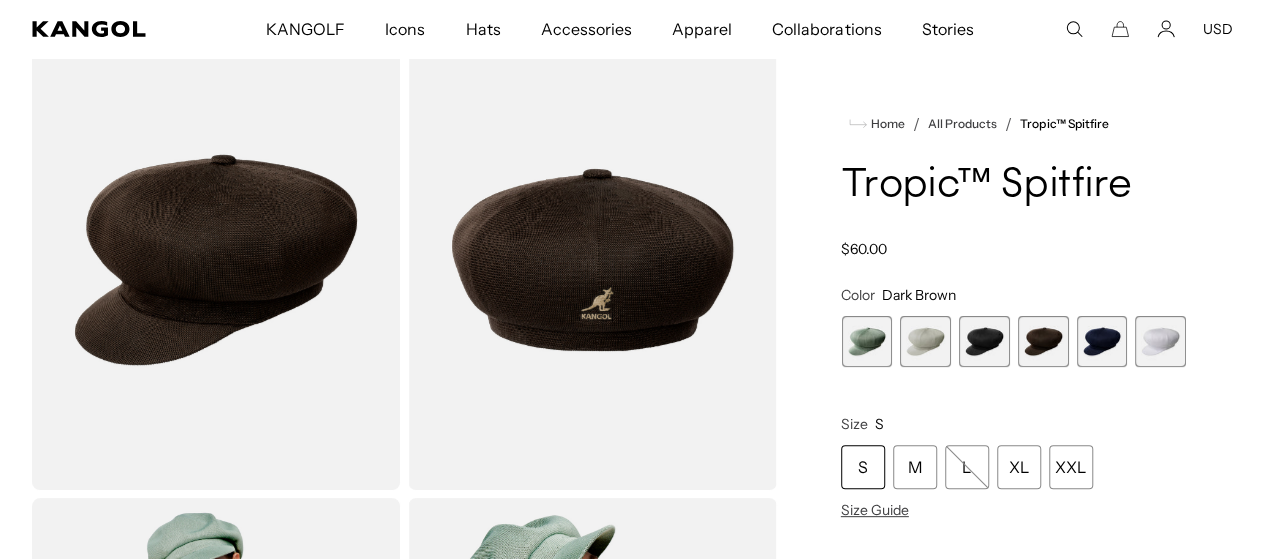 click at bounding box center (1101, 341) 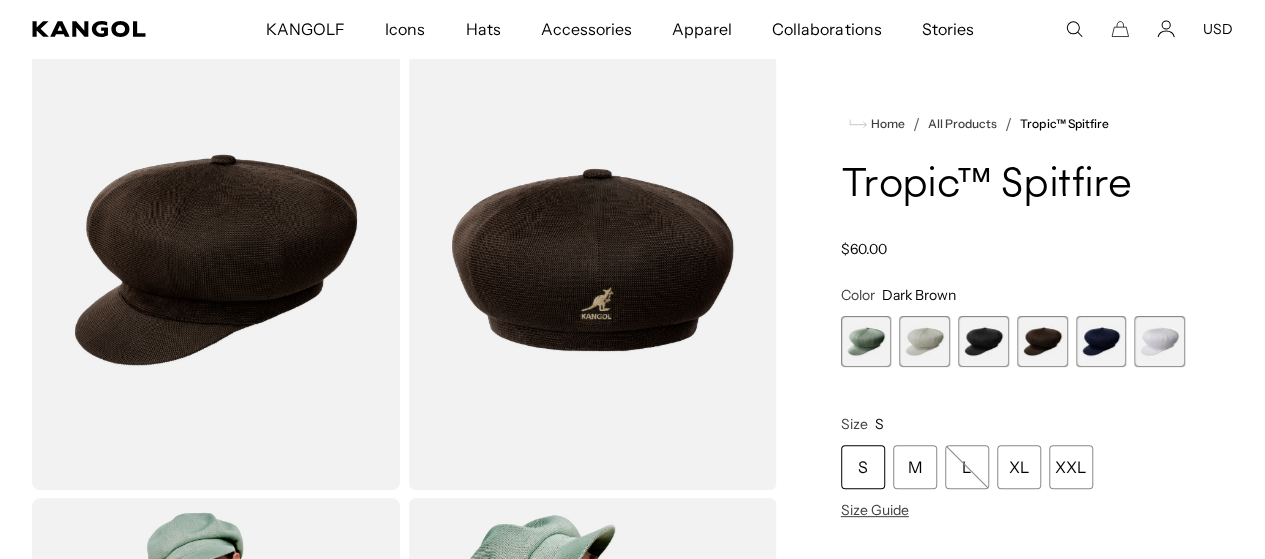 click on "S" at bounding box center [863, 467] 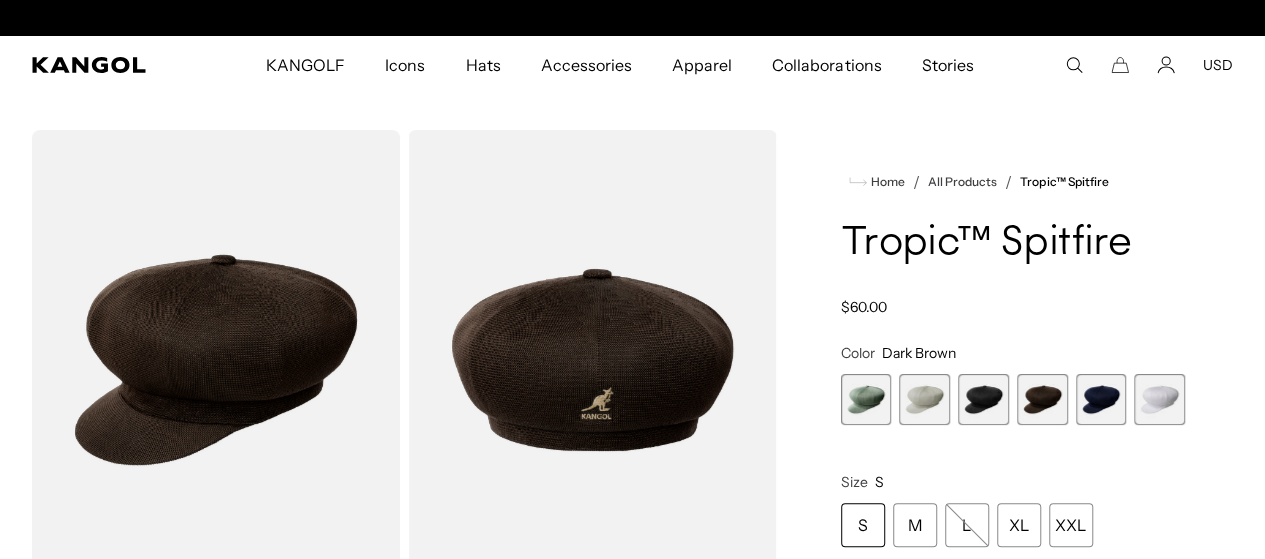 scroll, scrollTop: 0, scrollLeft: 412, axis: horizontal 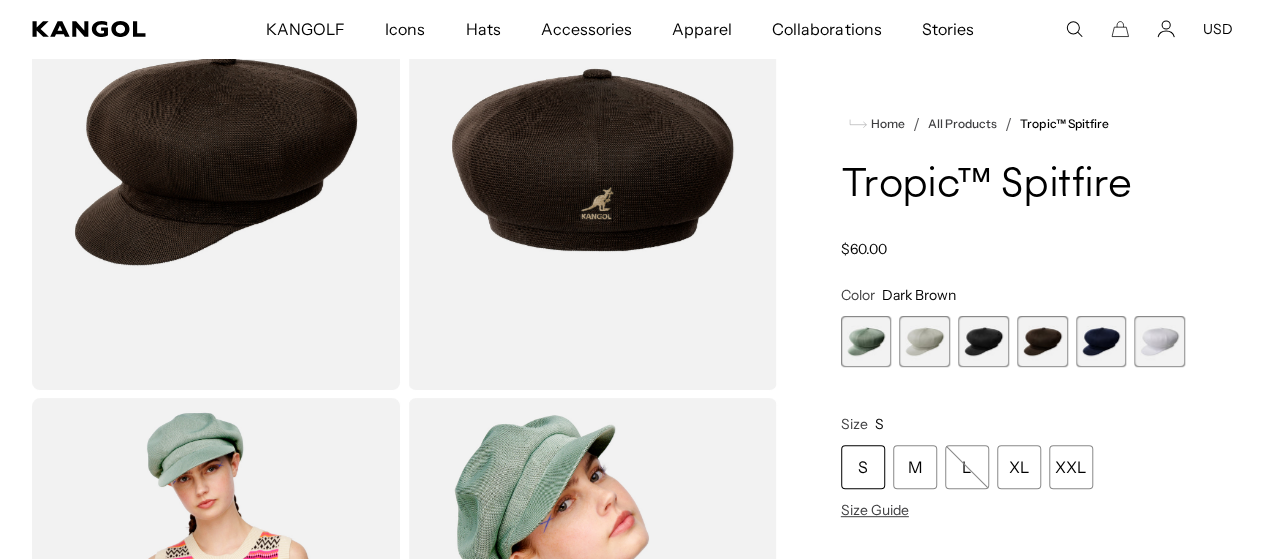 click on "S" at bounding box center [863, 467] 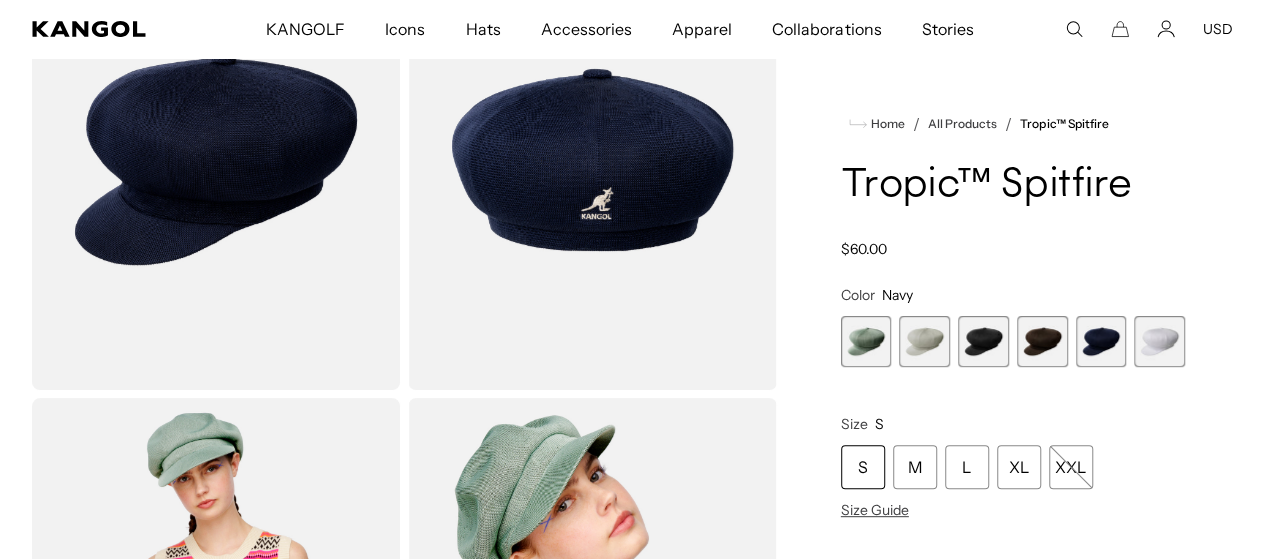 scroll, scrollTop: 0, scrollLeft: 412, axis: horizontal 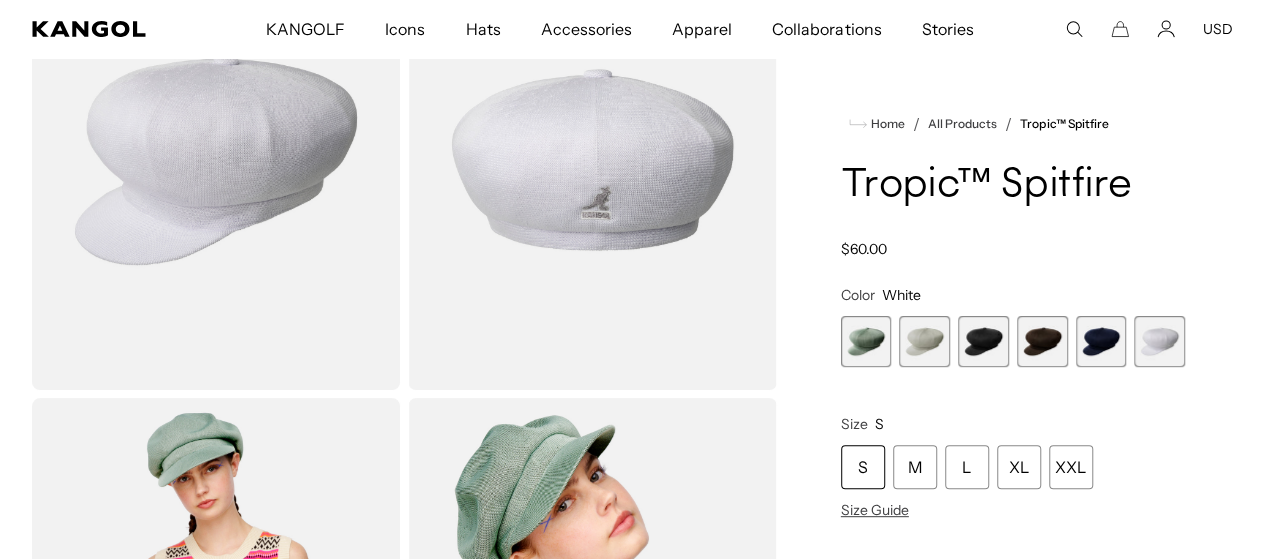 click at bounding box center [866, 341] 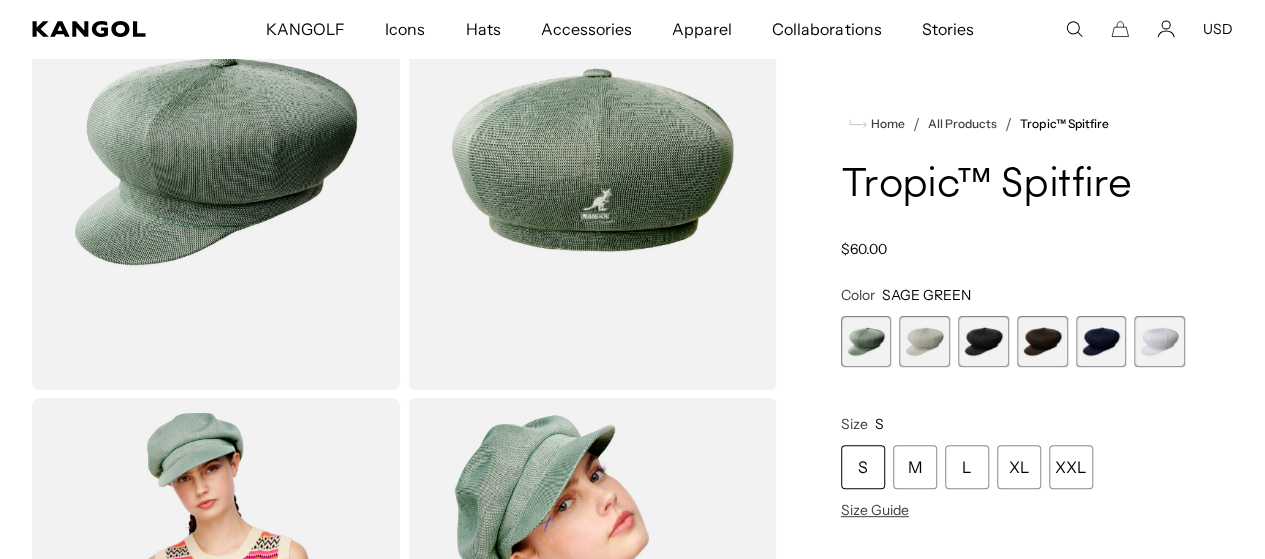 scroll, scrollTop: 0, scrollLeft: 412, axis: horizontal 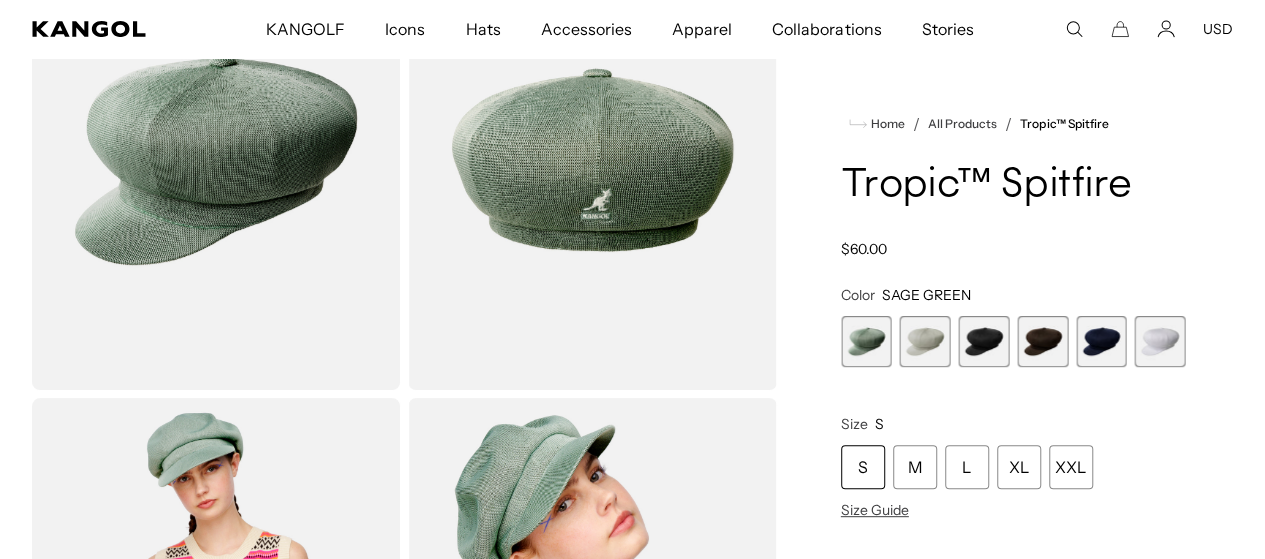 click at bounding box center (925, 341) 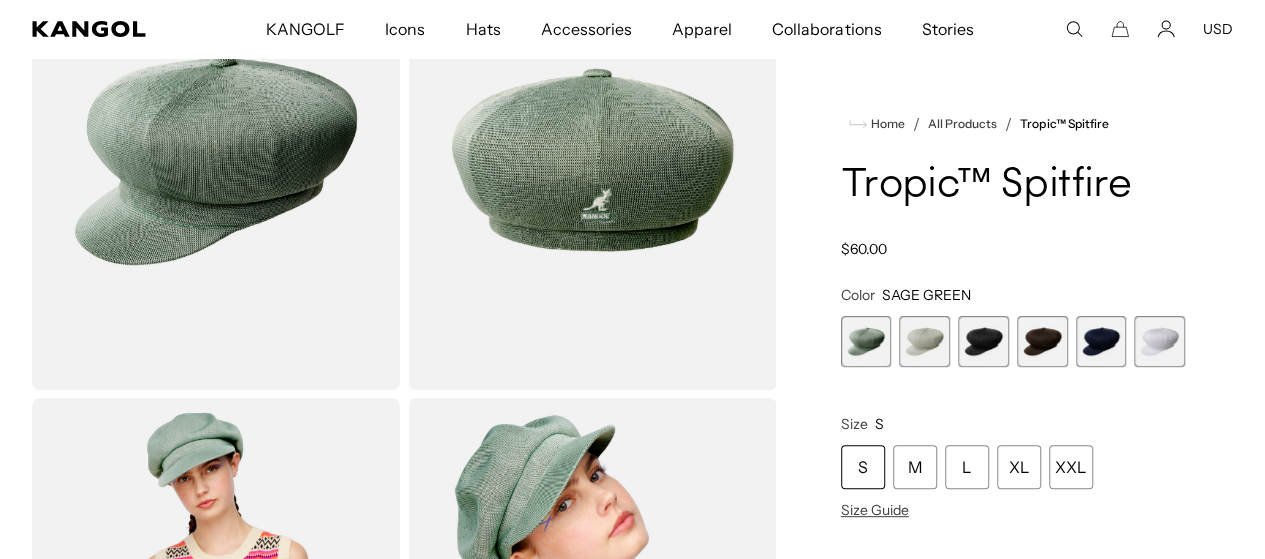 click at bounding box center [924, 341] 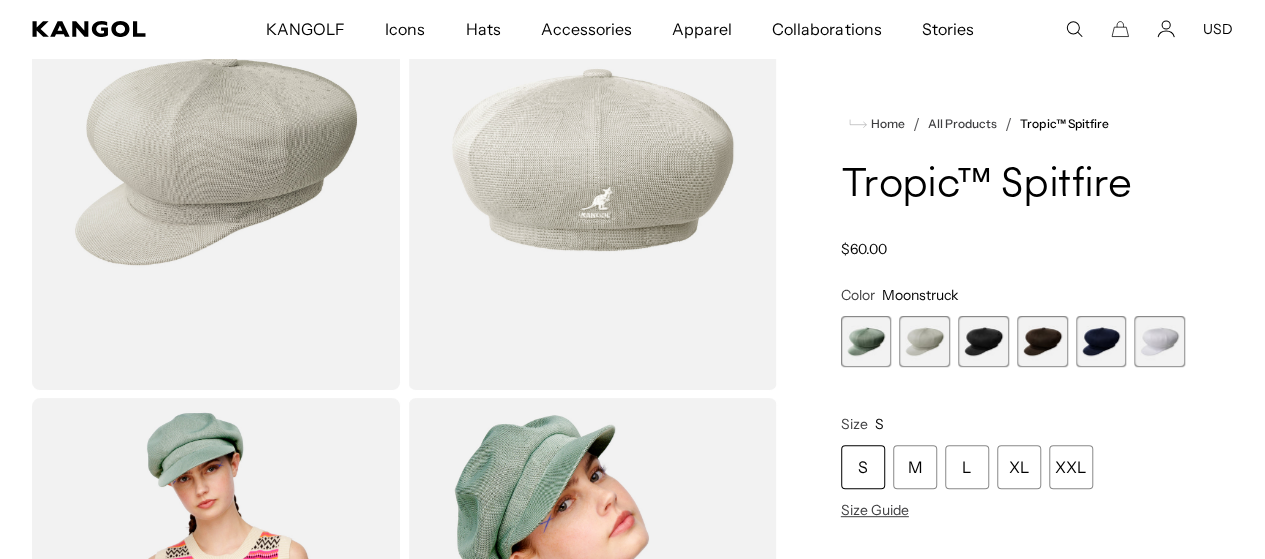 scroll, scrollTop: 0, scrollLeft: 412, axis: horizontal 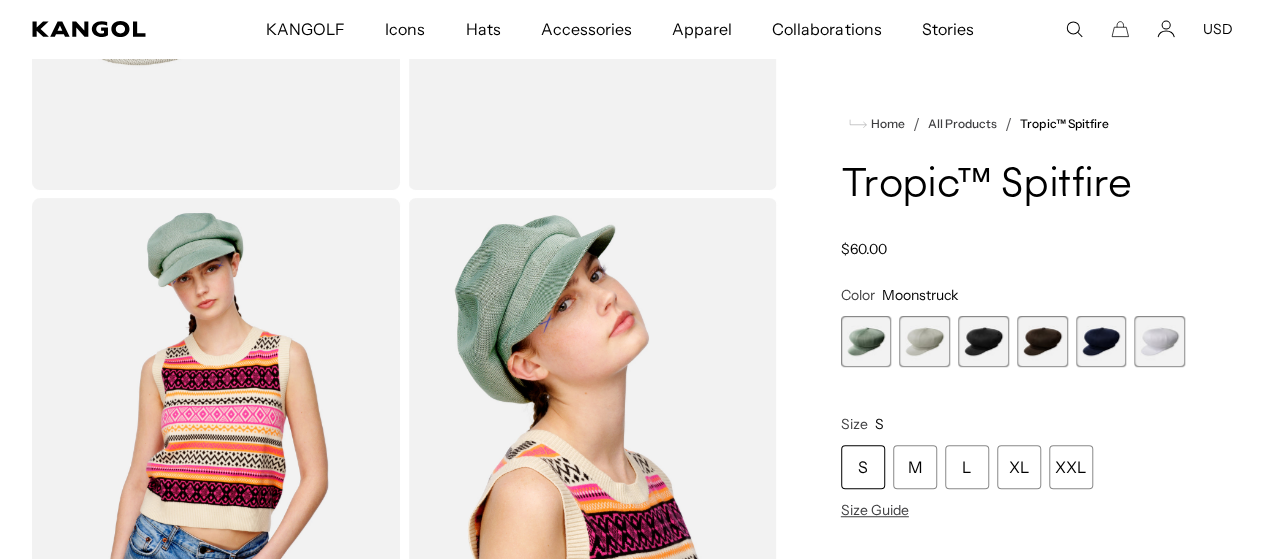 click at bounding box center [983, 341] 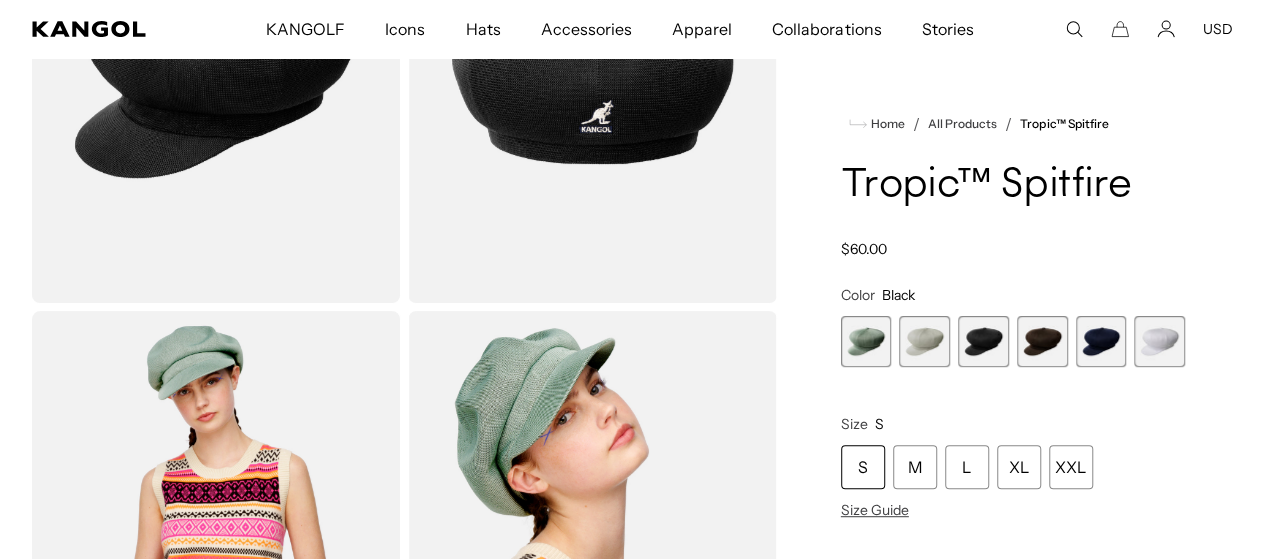 scroll, scrollTop: 200, scrollLeft: 0, axis: vertical 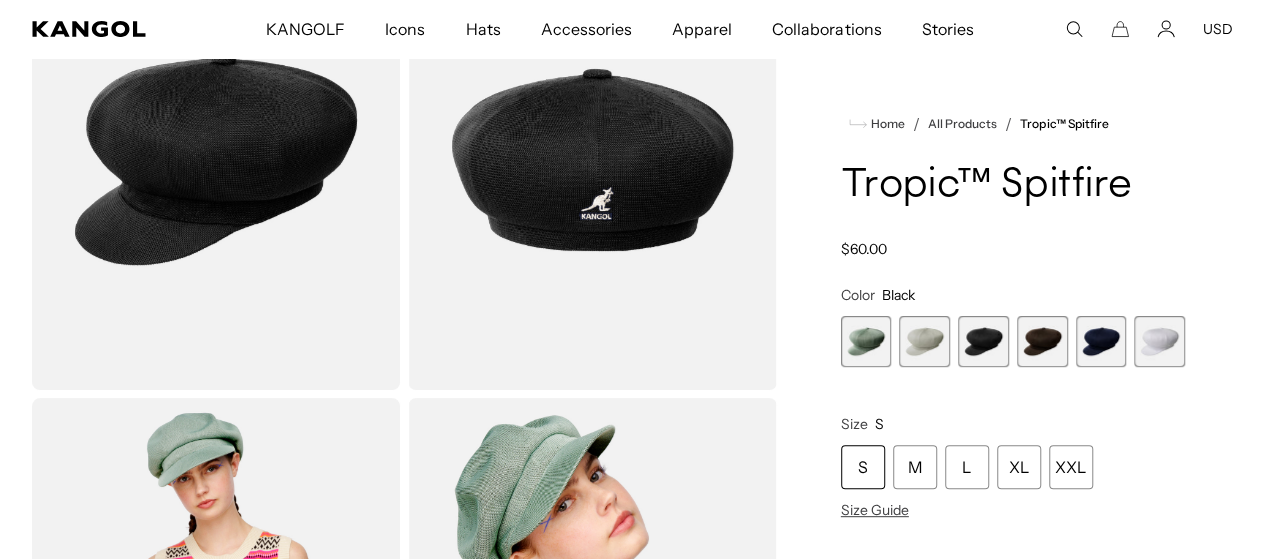 click at bounding box center [1042, 341] 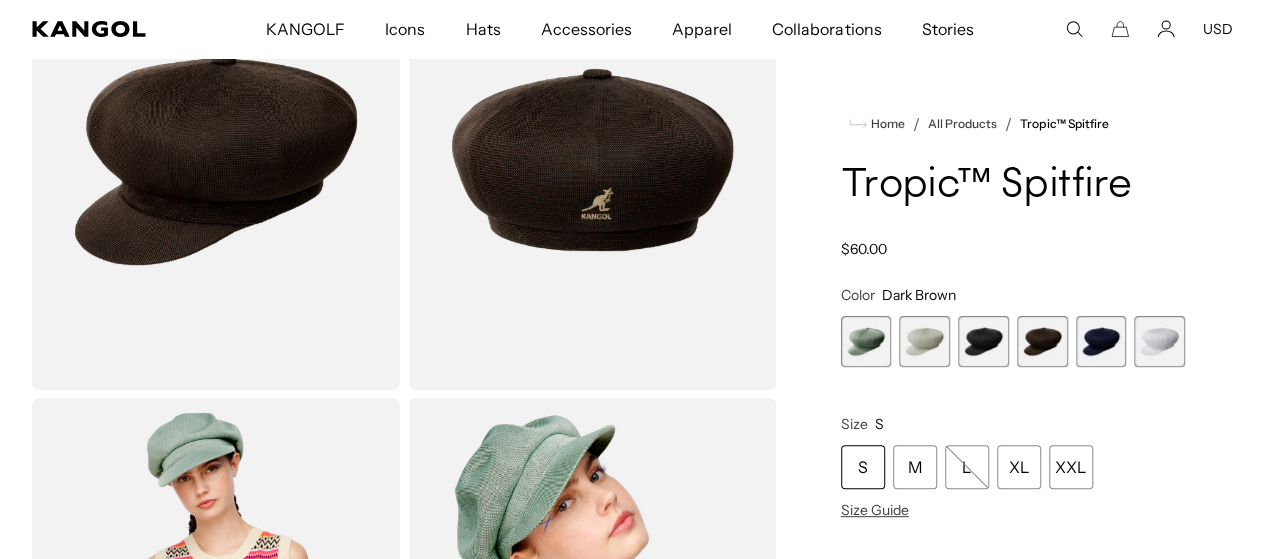 scroll, scrollTop: 0, scrollLeft: 0, axis: both 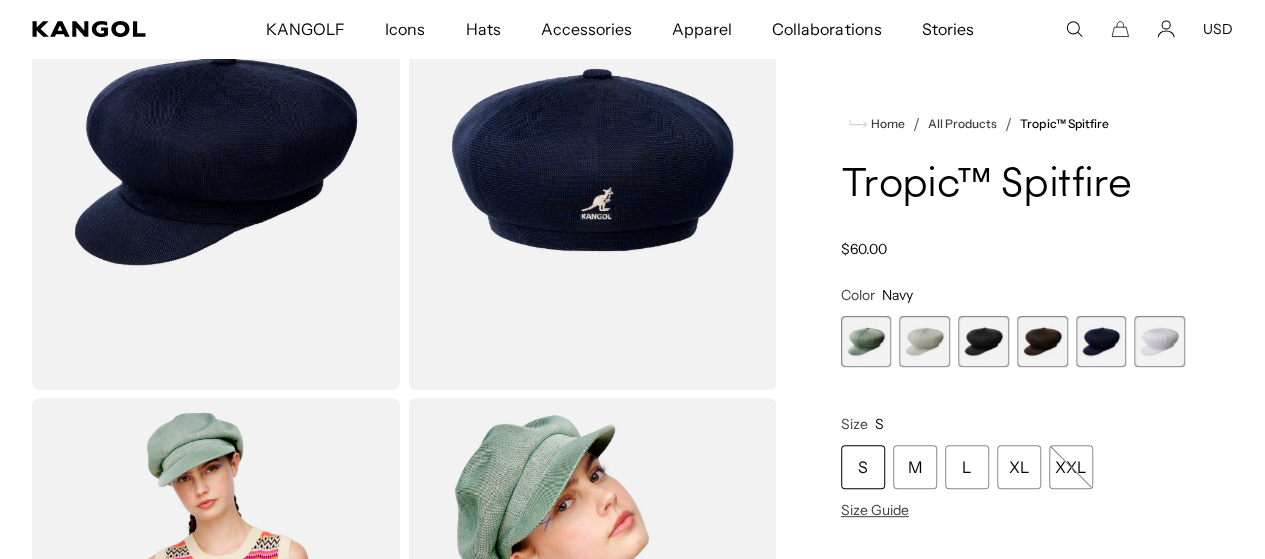 click at bounding box center [1101, 341] 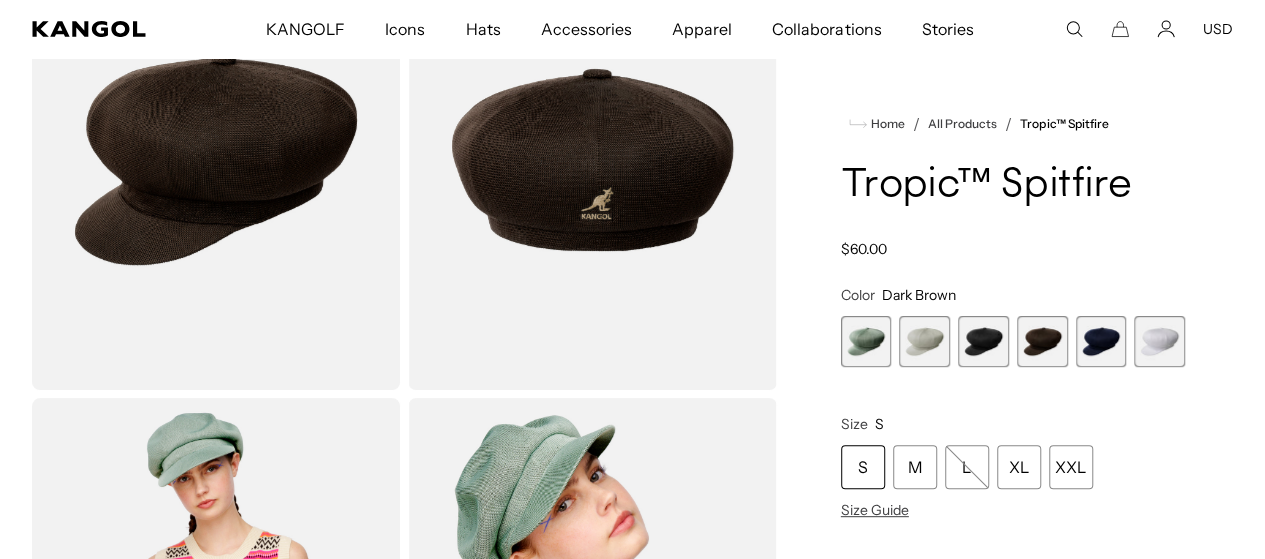 scroll, scrollTop: 0, scrollLeft: 412, axis: horizontal 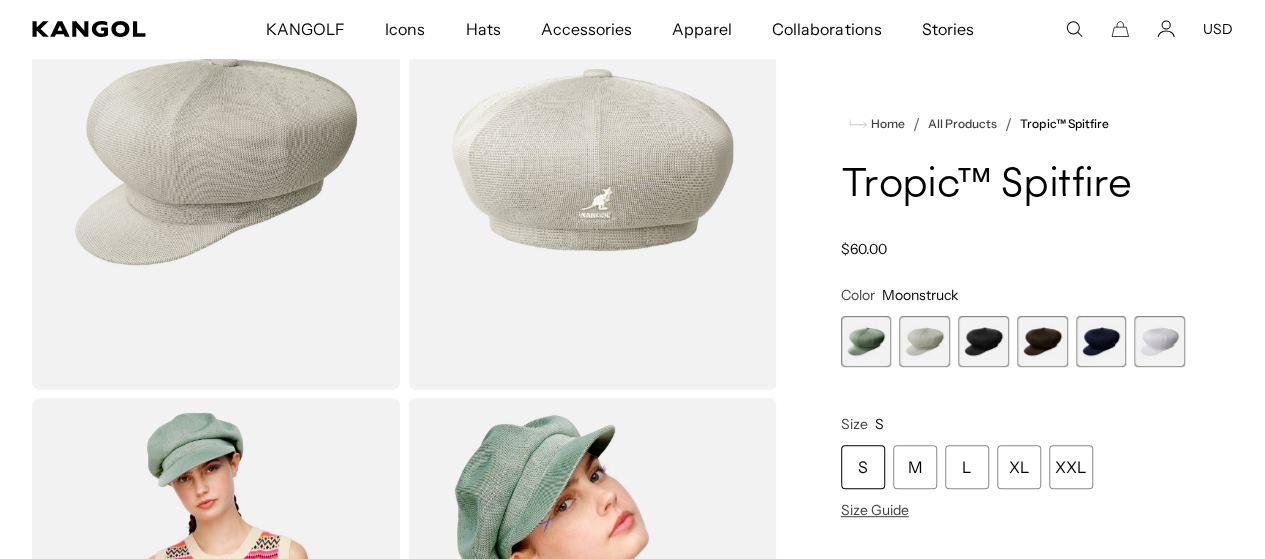 click at bounding box center [866, 341] 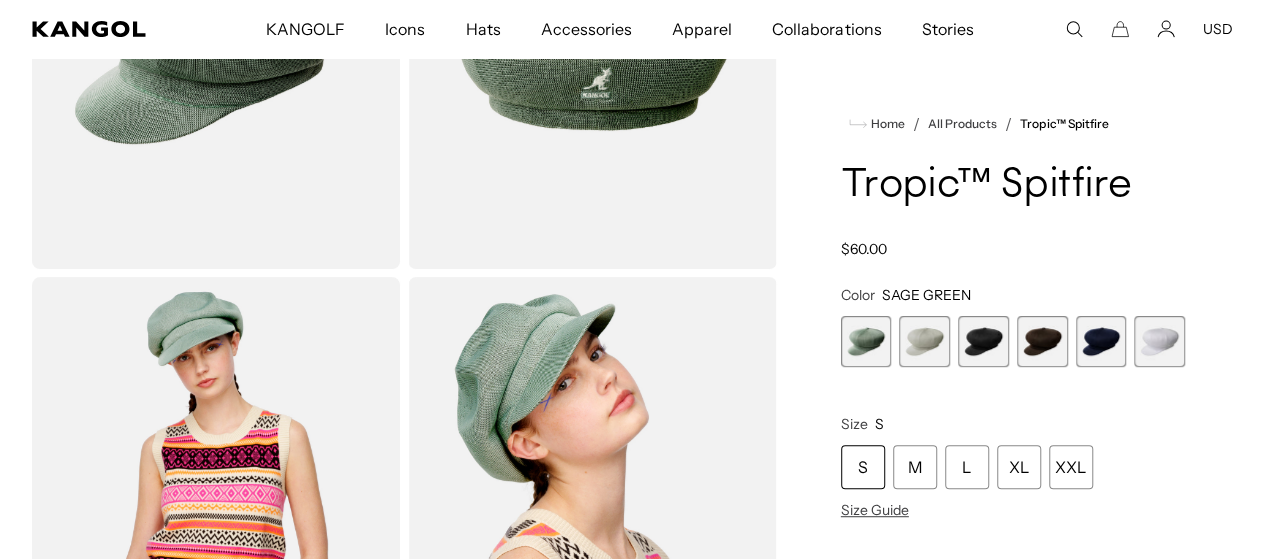 scroll, scrollTop: 700, scrollLeft: 0, axis: vertical 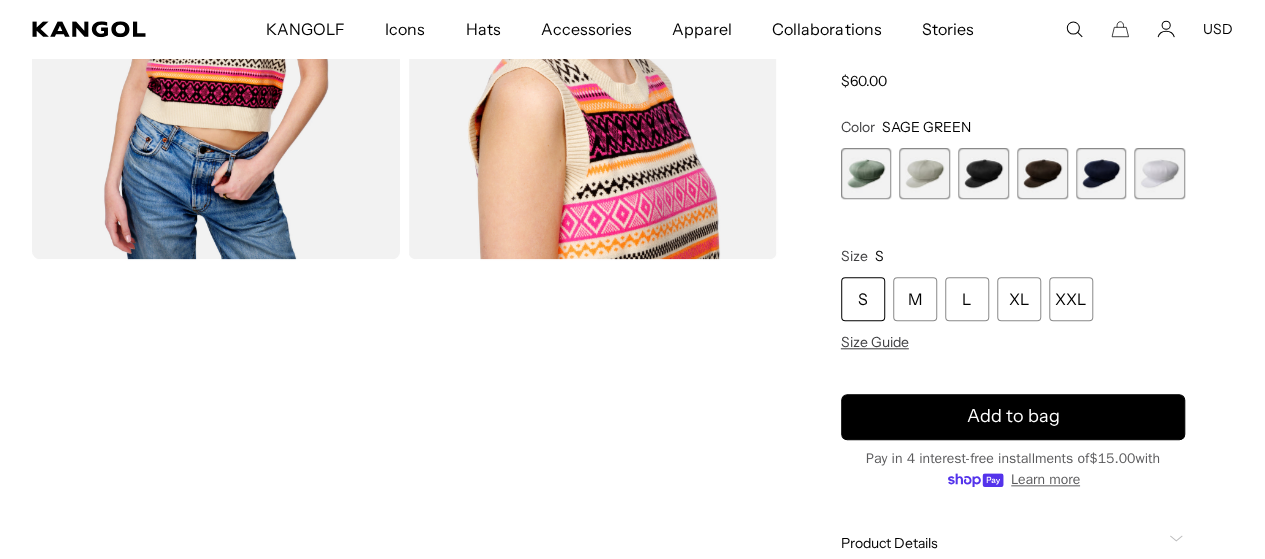 click on "S" at bounding box center (863, 299) 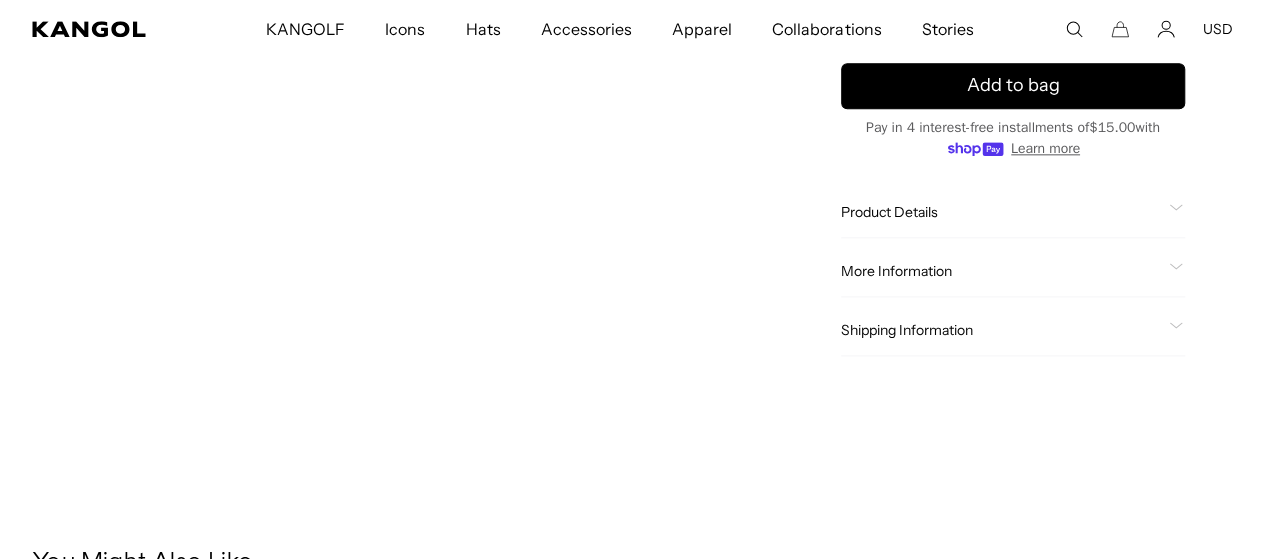 scroll, scrollTop: 1100, scrollLeft: 0, axis: vertical 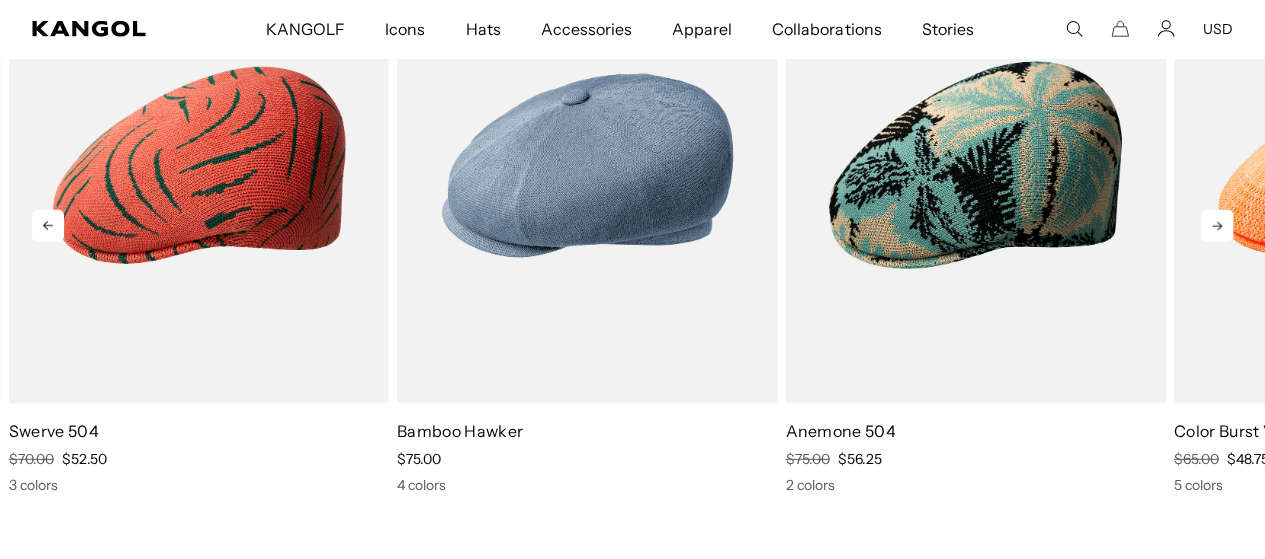 click 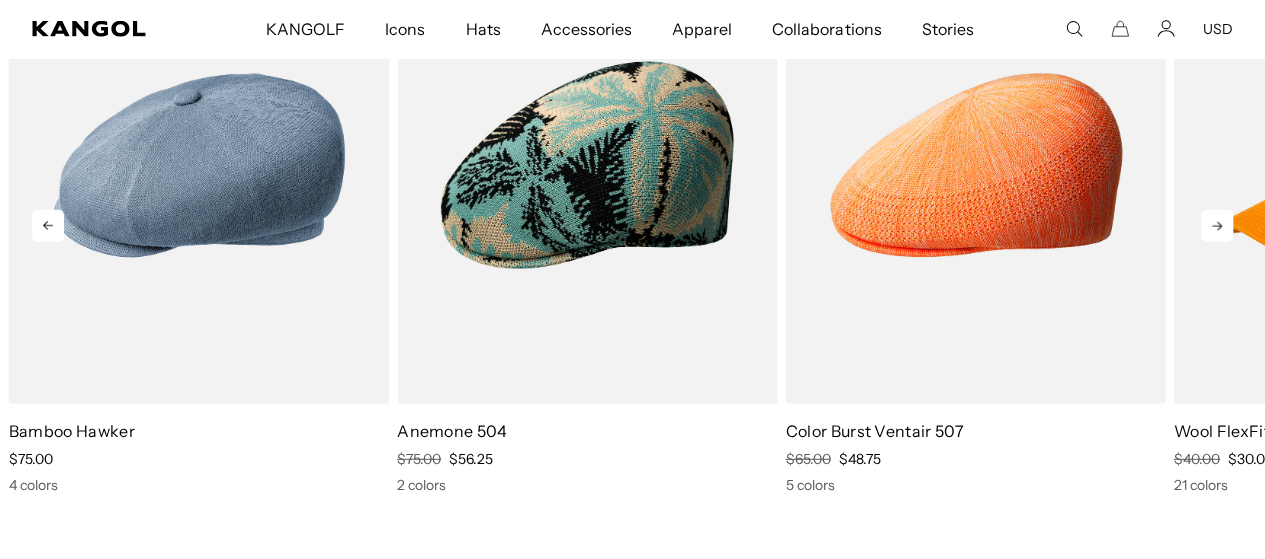 click 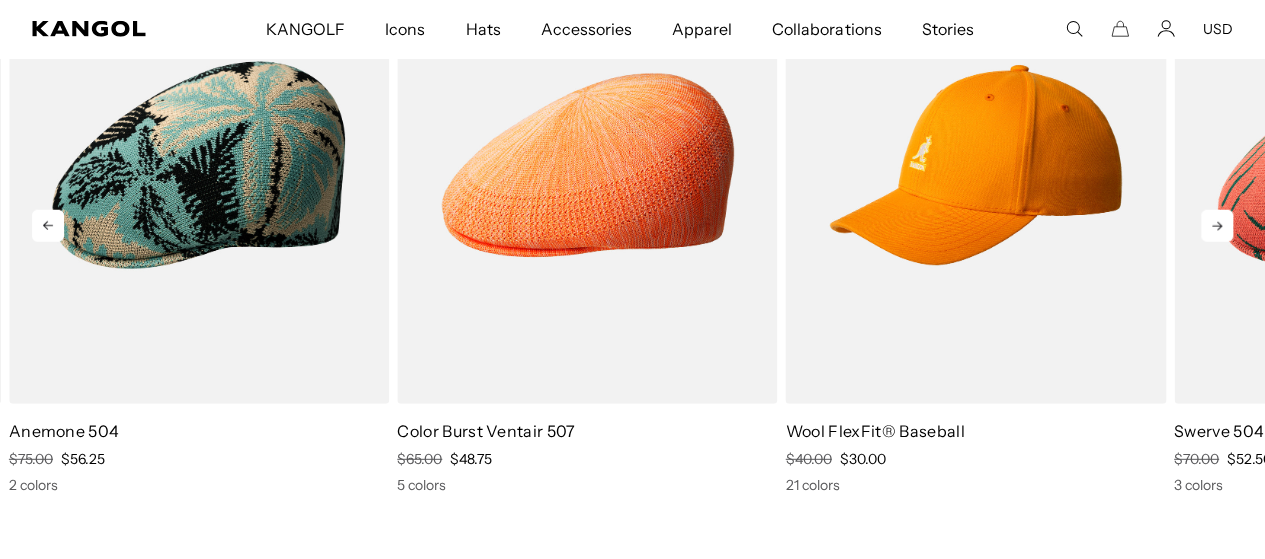 click 